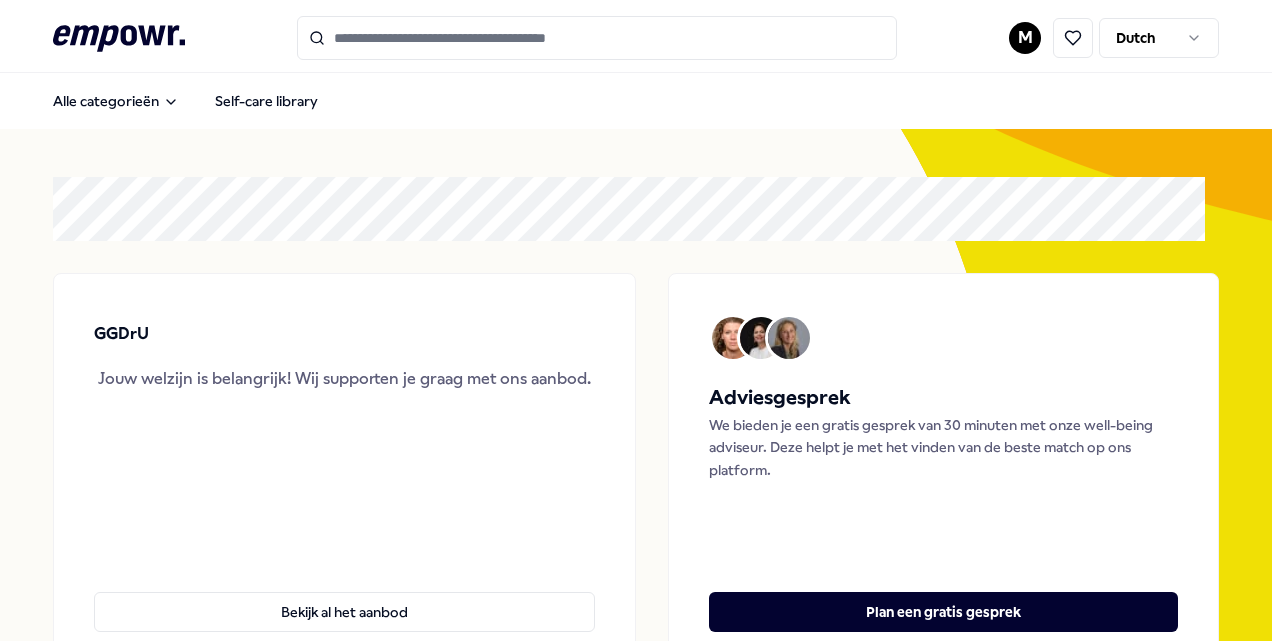 scroll, scrollTop: 0, scrollLeft: 0, axis: both 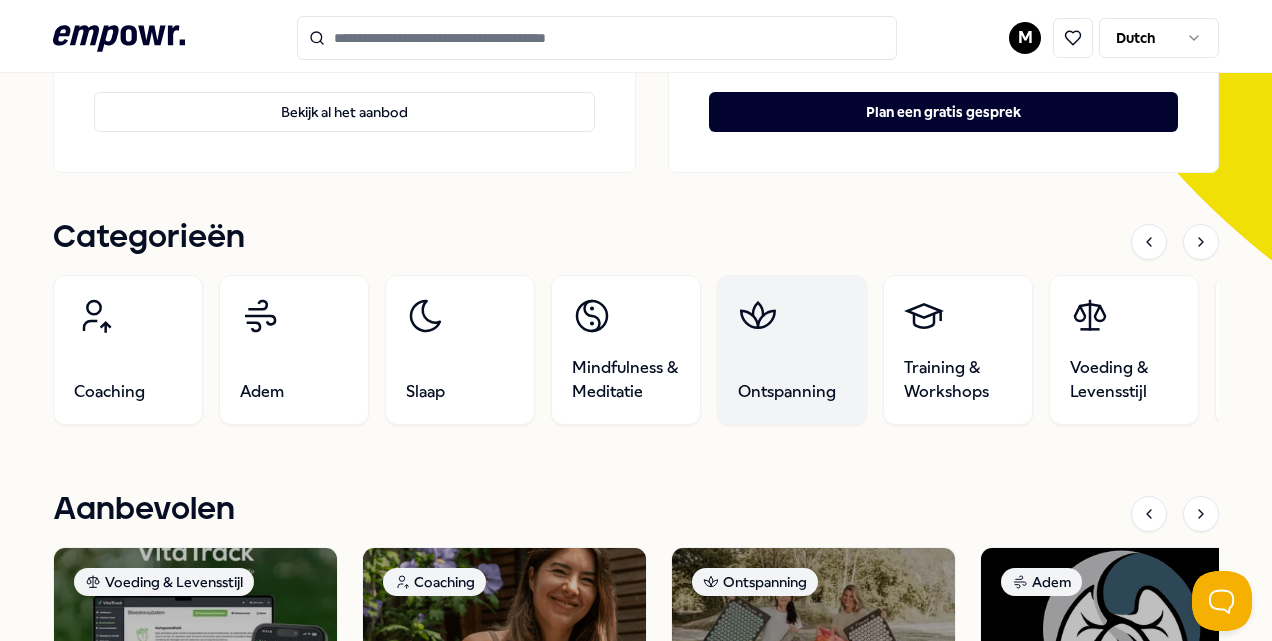 click on "Ontspanning" at bounding box center (792, 350) 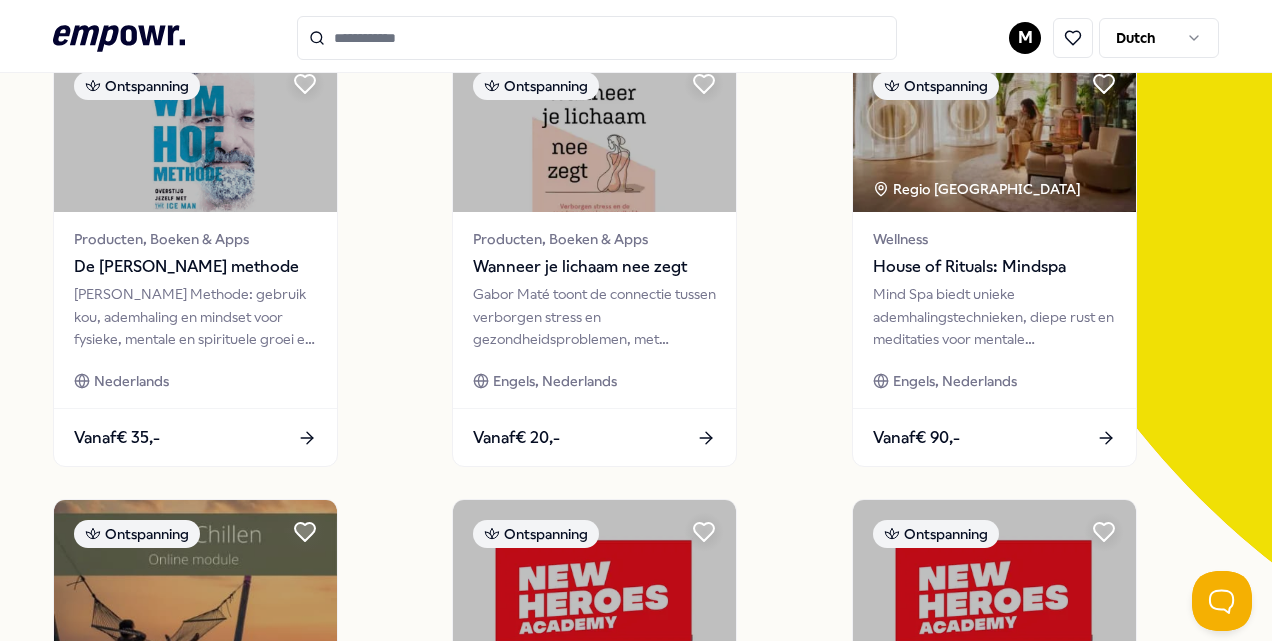 scroll, scrollTop: 229, scrollLeft: 0, axis: vertical 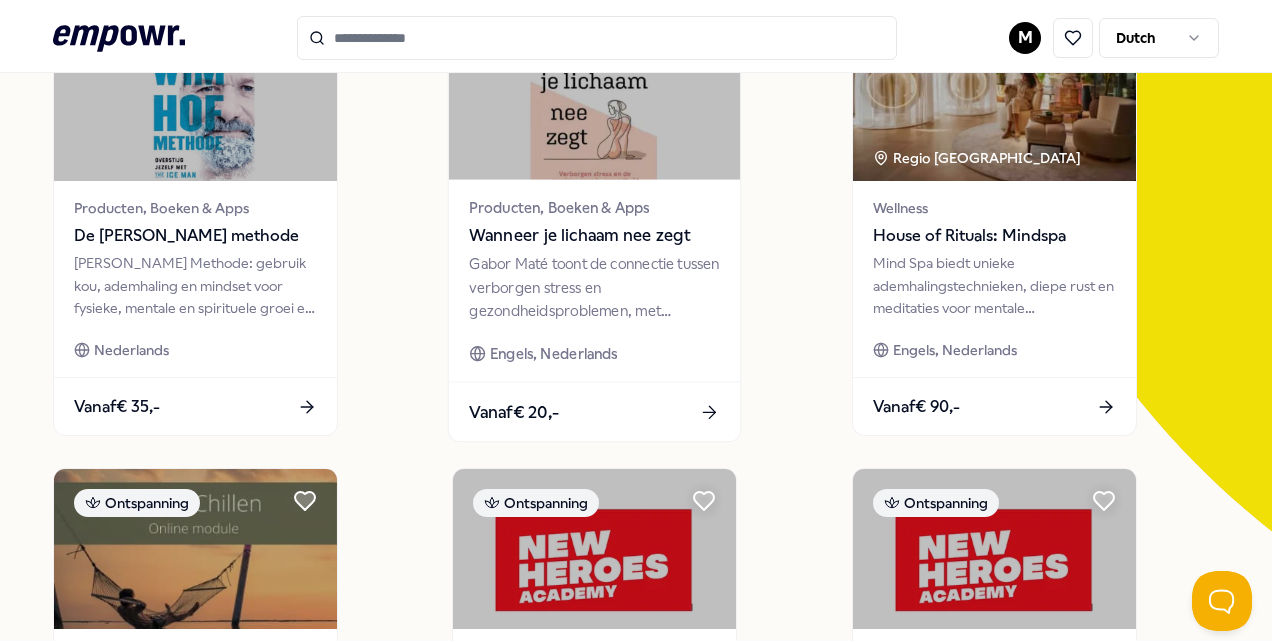 click on "Wanneer je lichaam nee zegt" at bounding box center [595, 236] 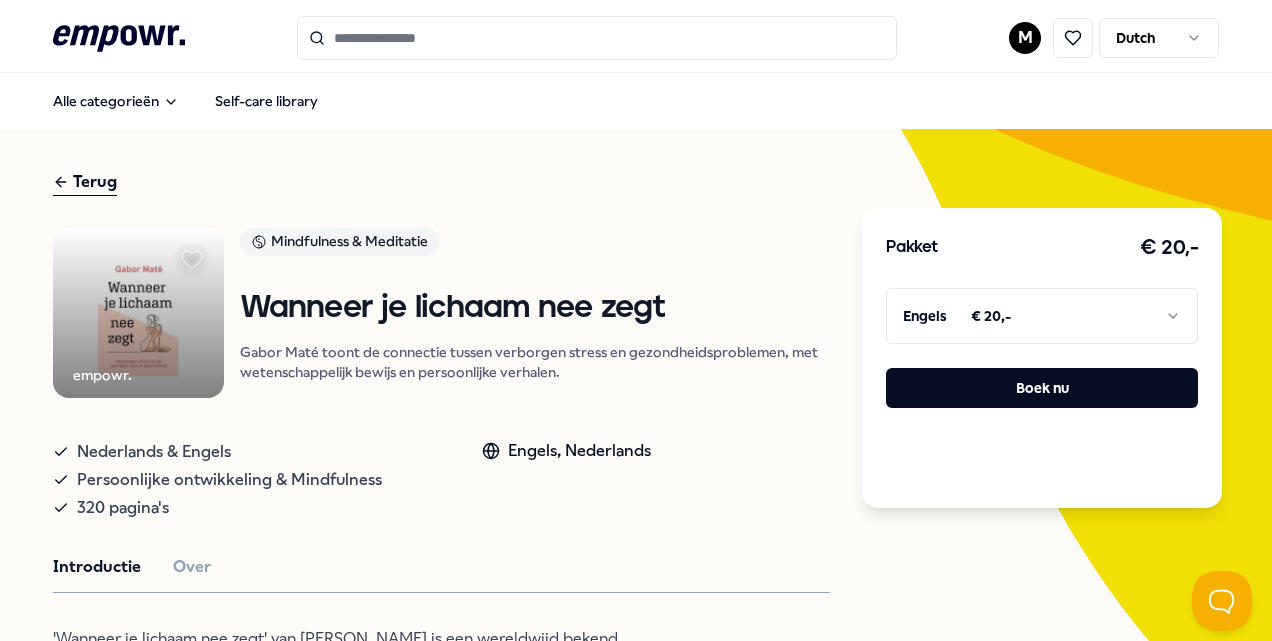 scroll, scrollTop: 0, scrollLeft: 0, axis: both 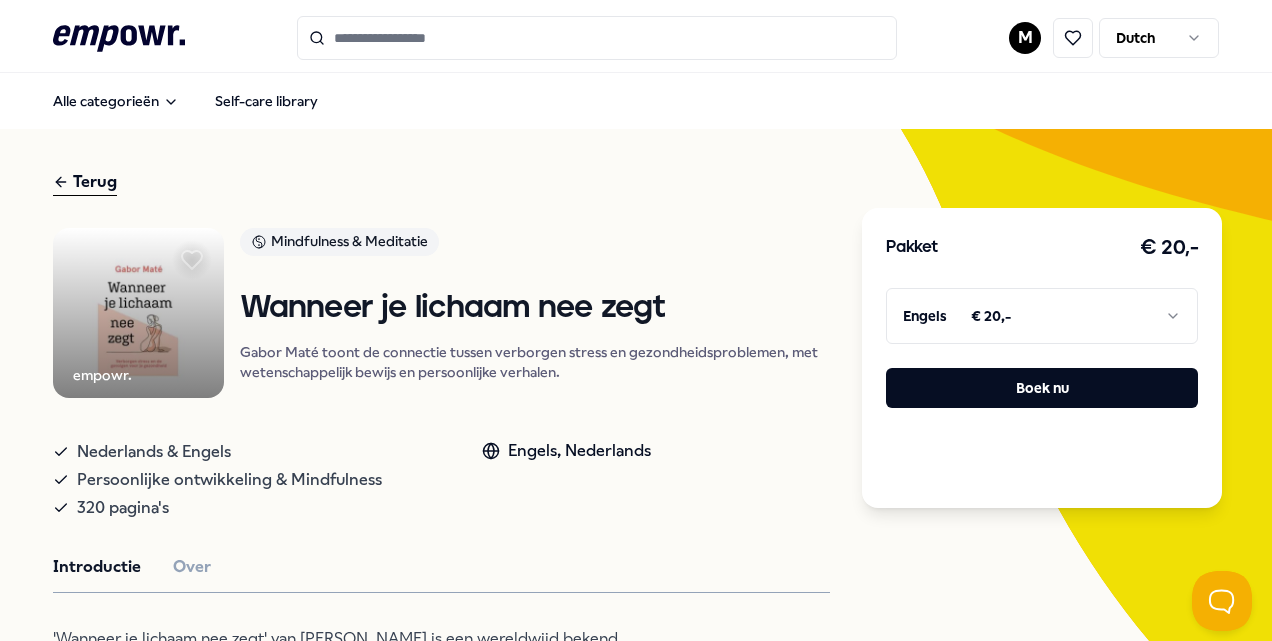 click at bounding box center (138, 313) 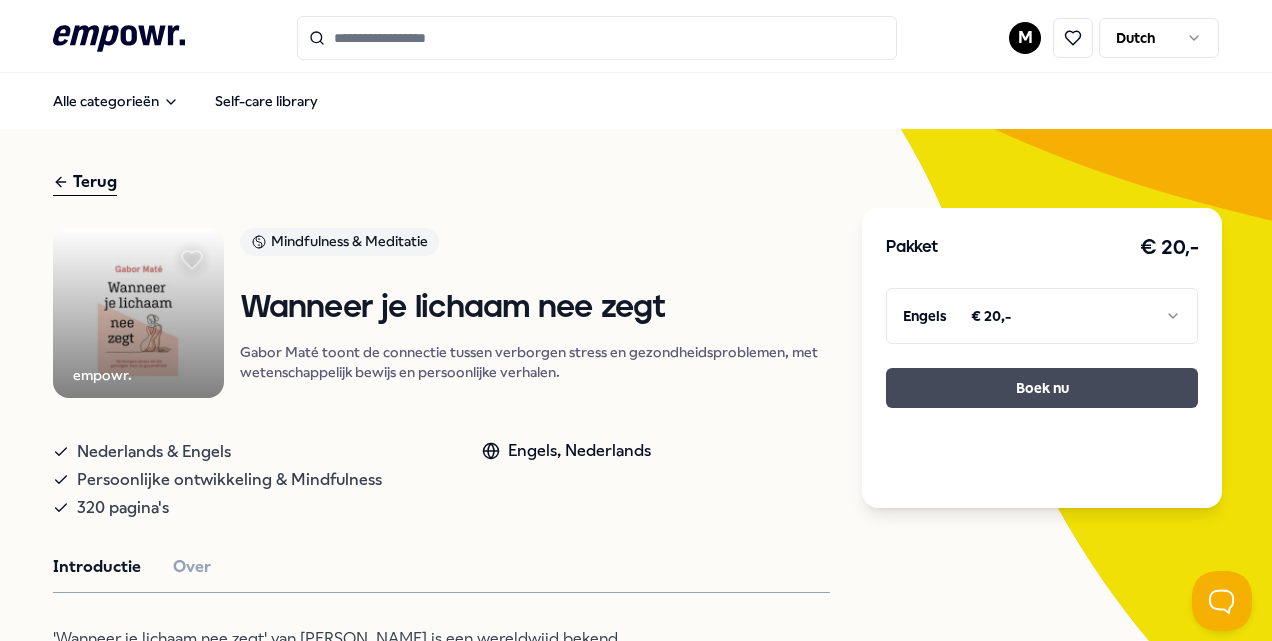 click on "Boek nu" at bounding box center [1042, 388] 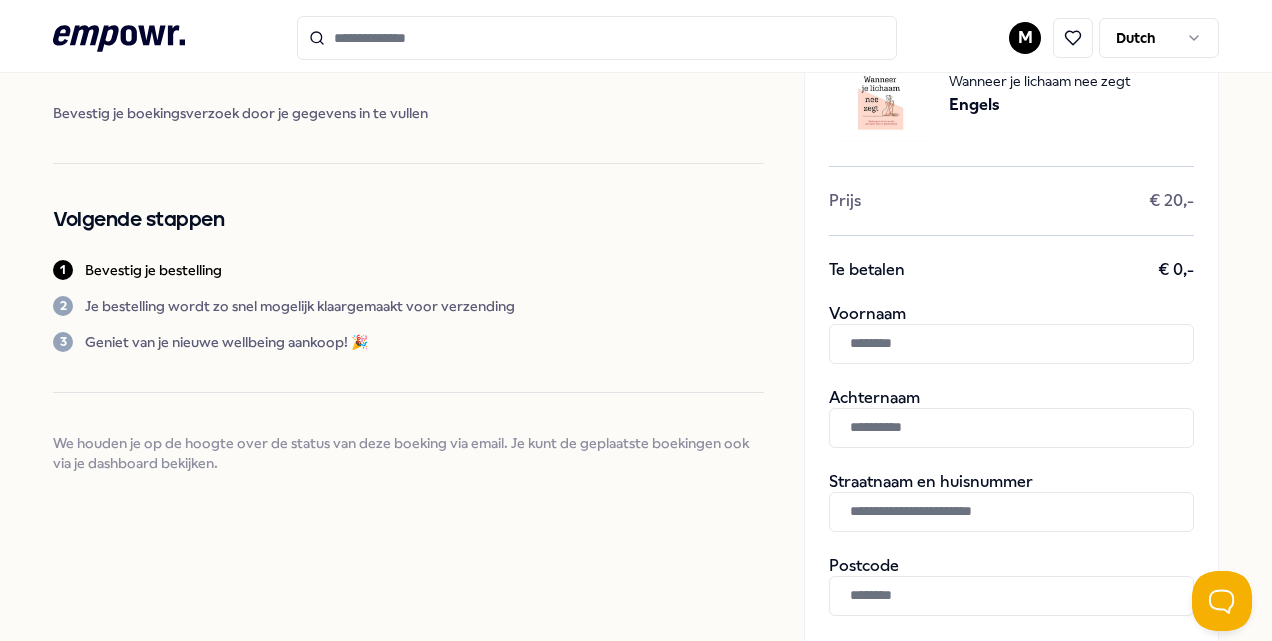 scroll, scrollTop: 0, scrollLeft: 0, axis: both 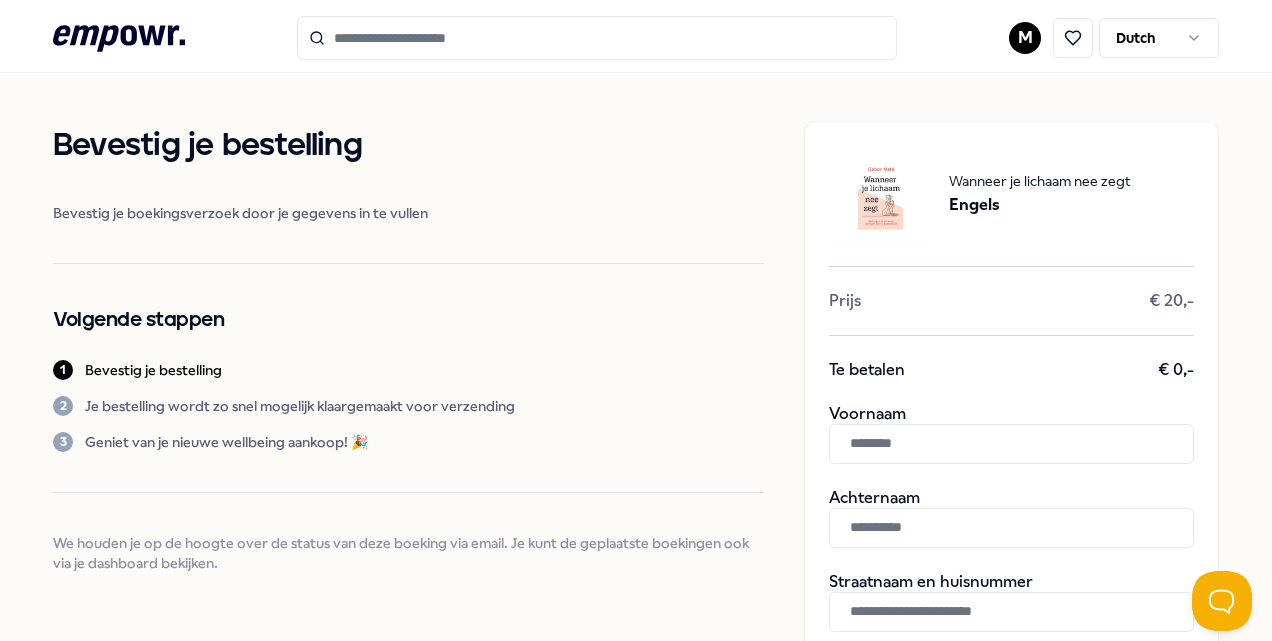 click at bounding box center [1011, 444] 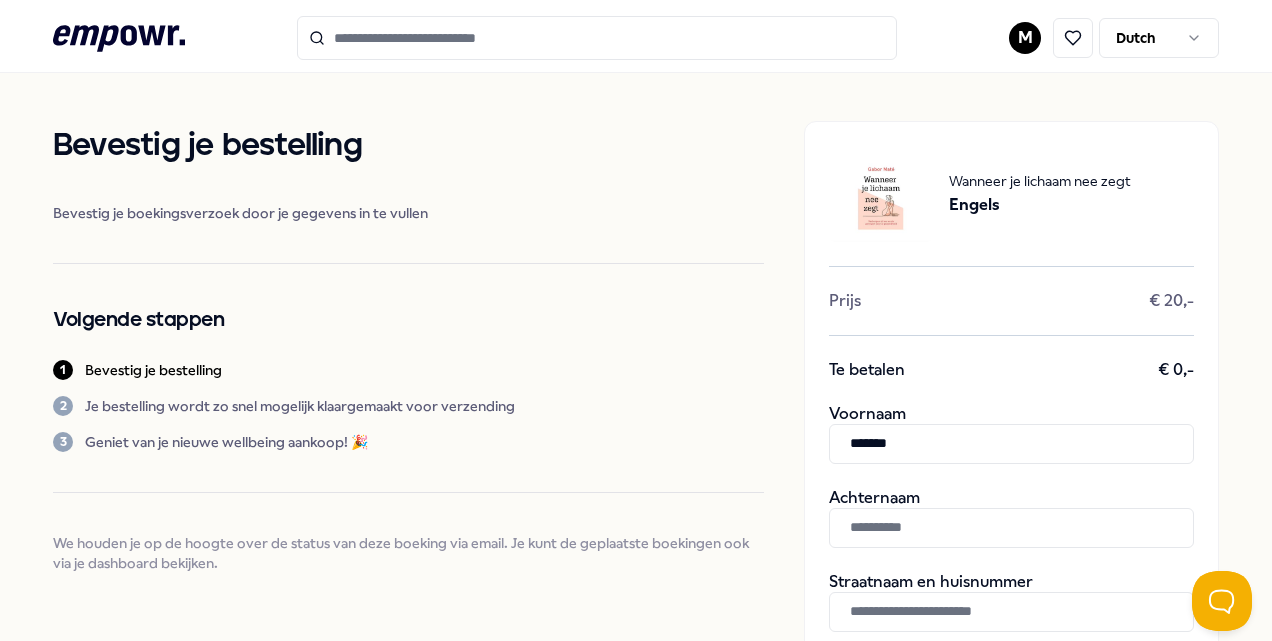 type on "*******" 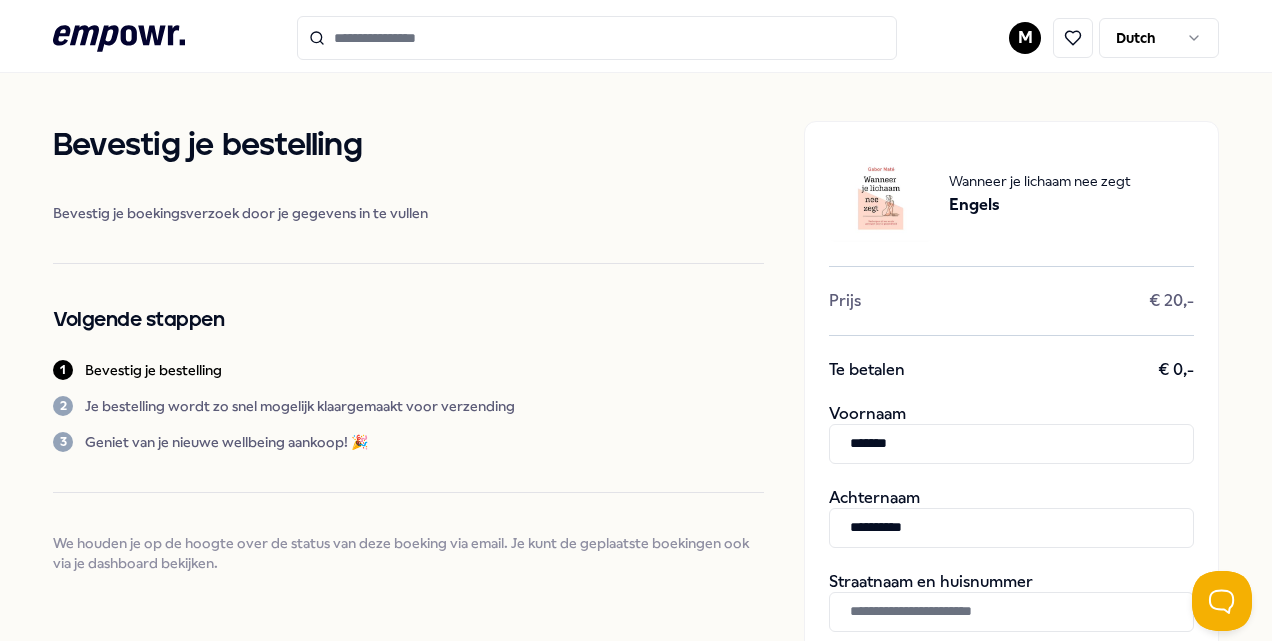 scroll, scrollTop: 100, scrollLeft: 0, axis: vertical 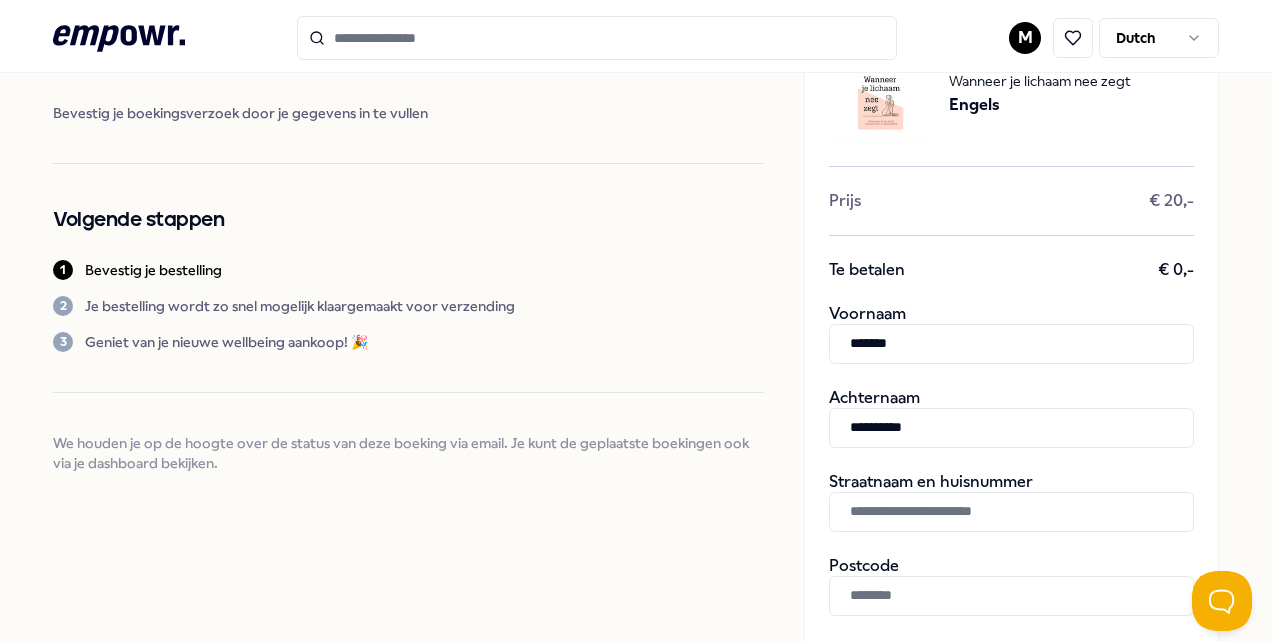 type on "**********" 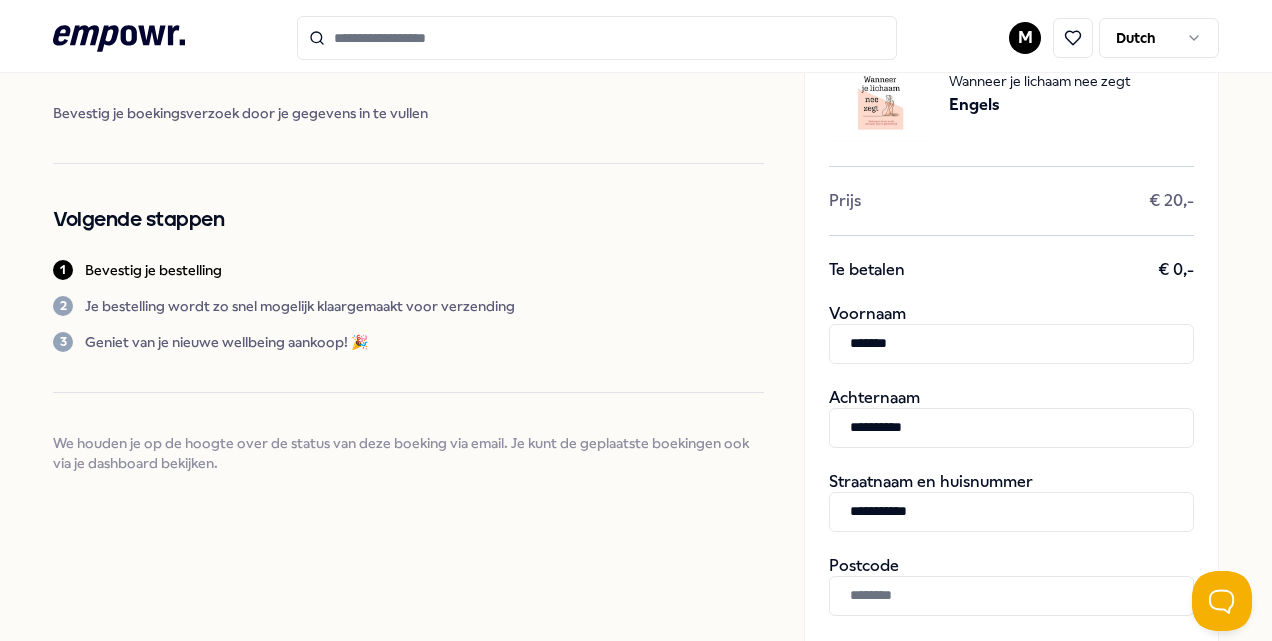 type on "**********" 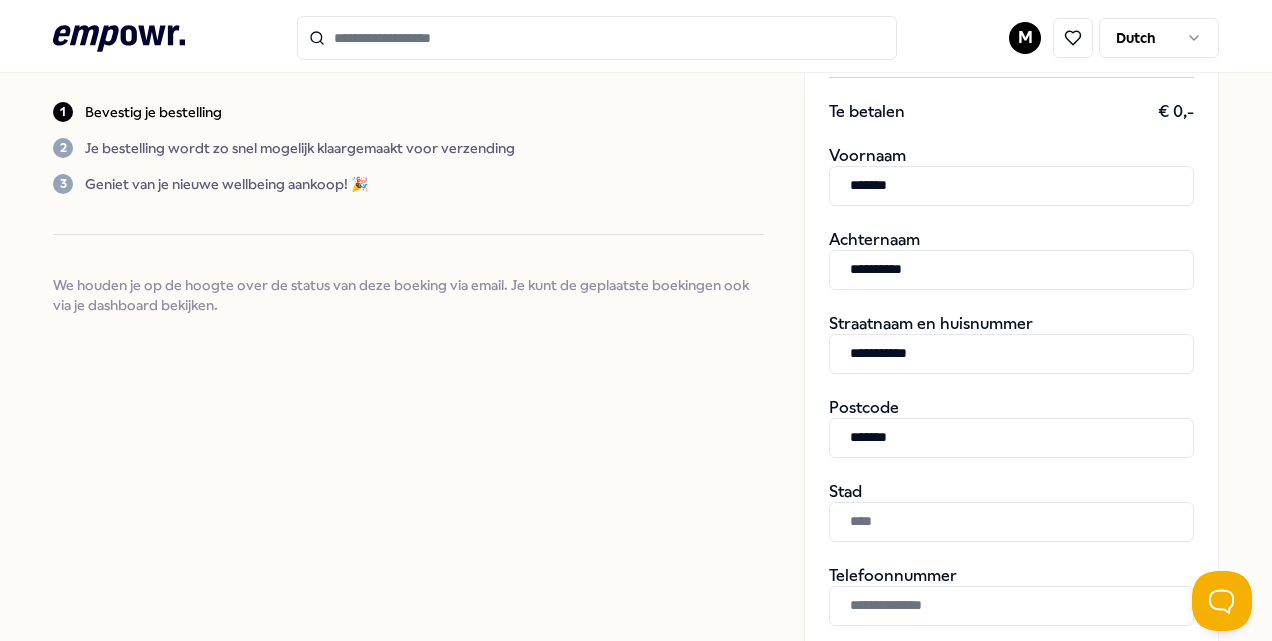 scroll, scrollTop: 400, scrollLeft: 0, axis: vertical 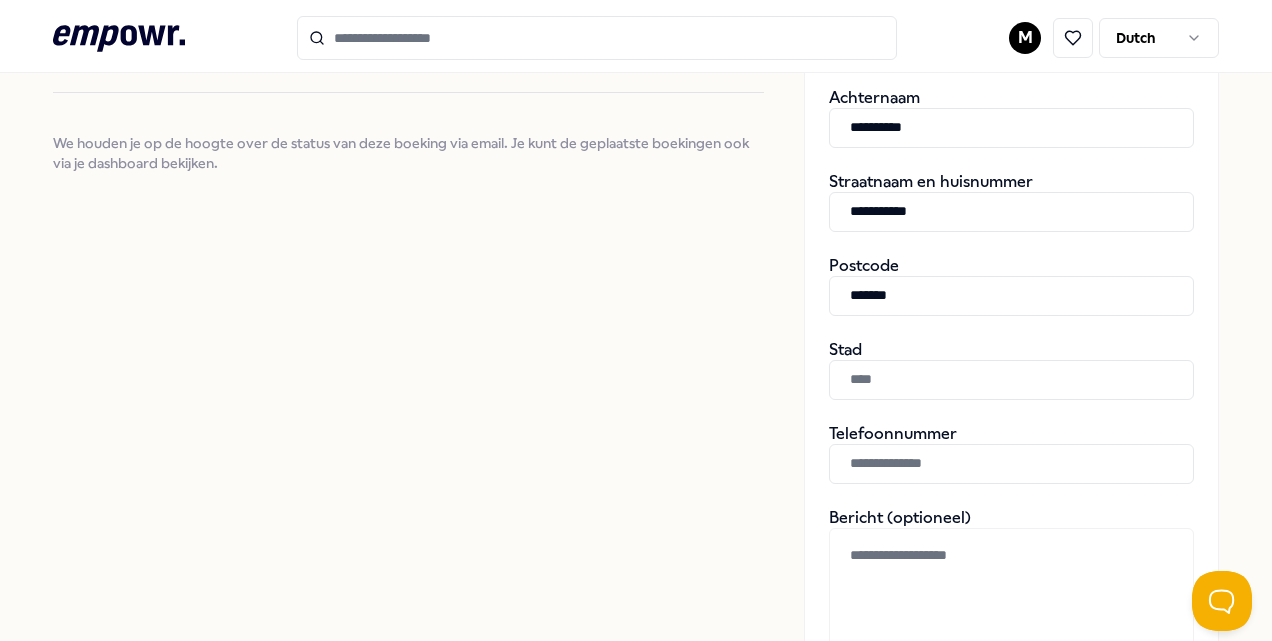 type on "*******" 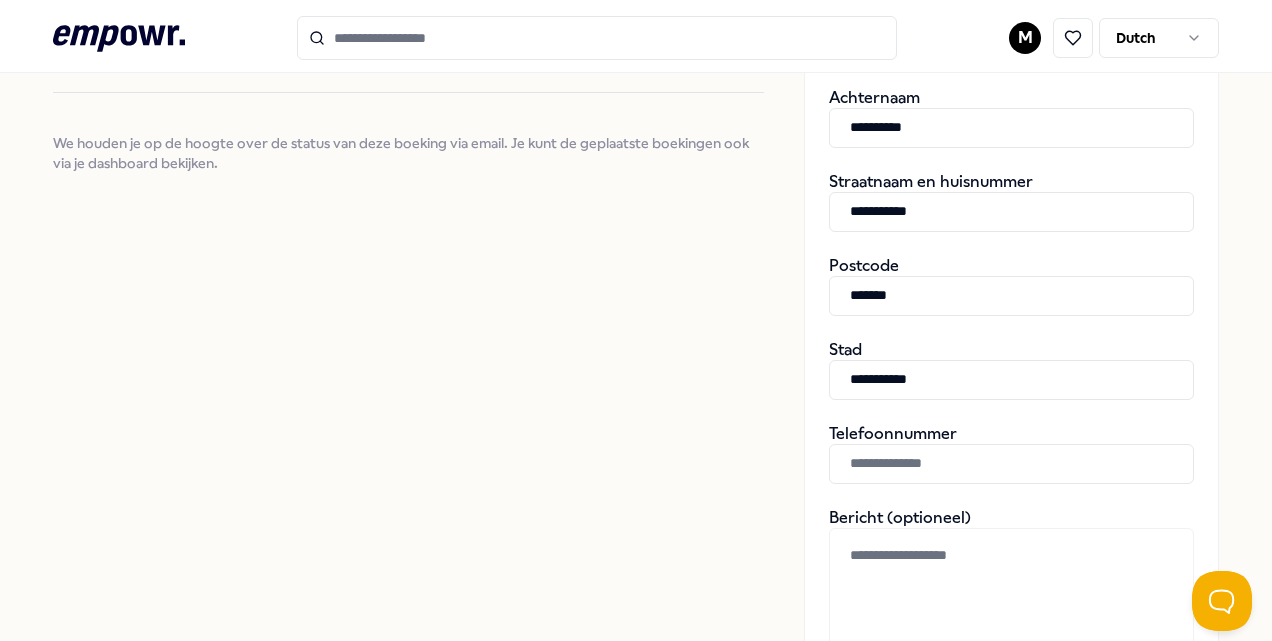 type on "**********" 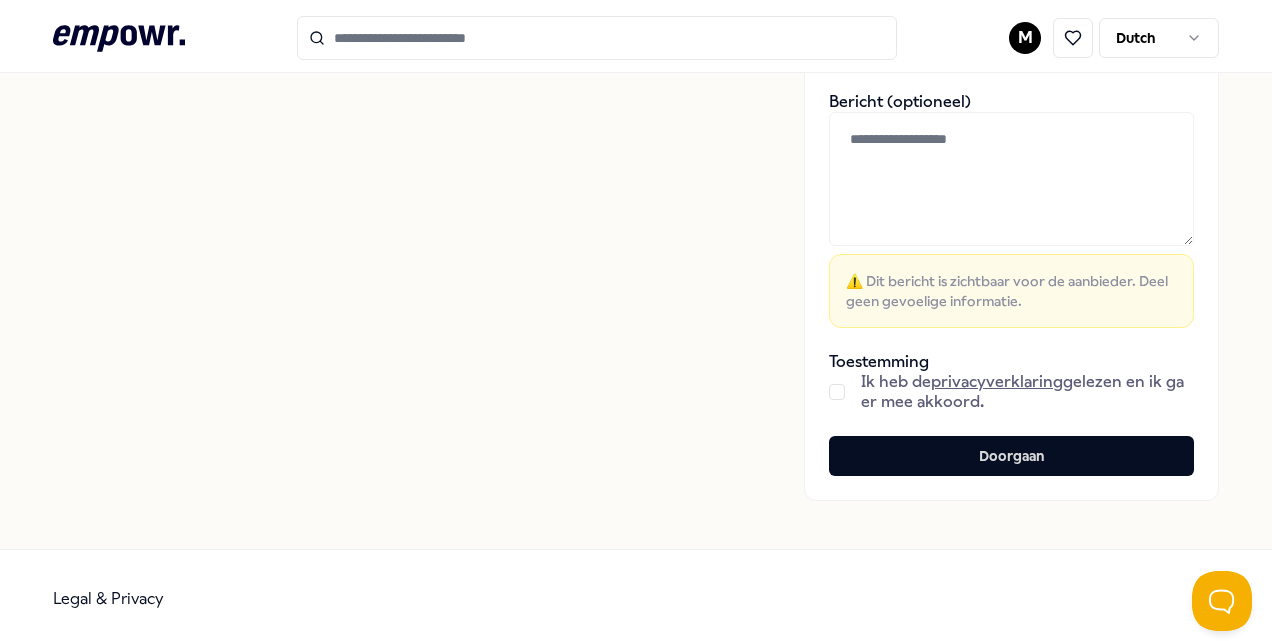 scroll, scrollTop: 820, scrollLeft: 0, axis: vertical 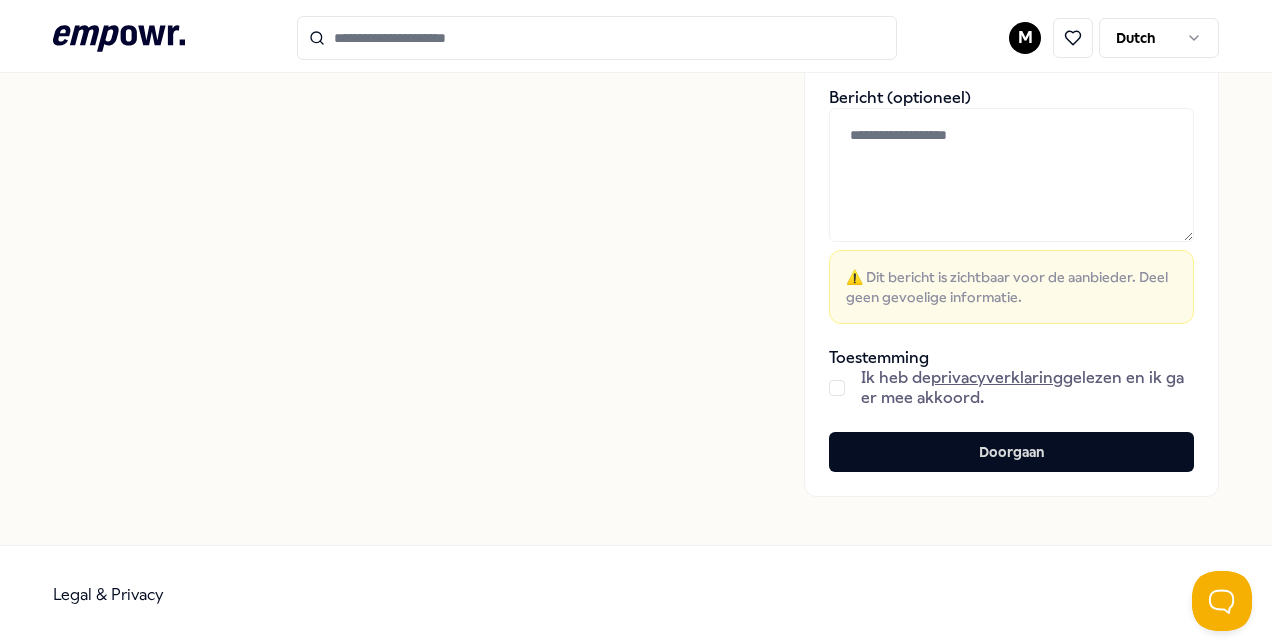 type on "**********" 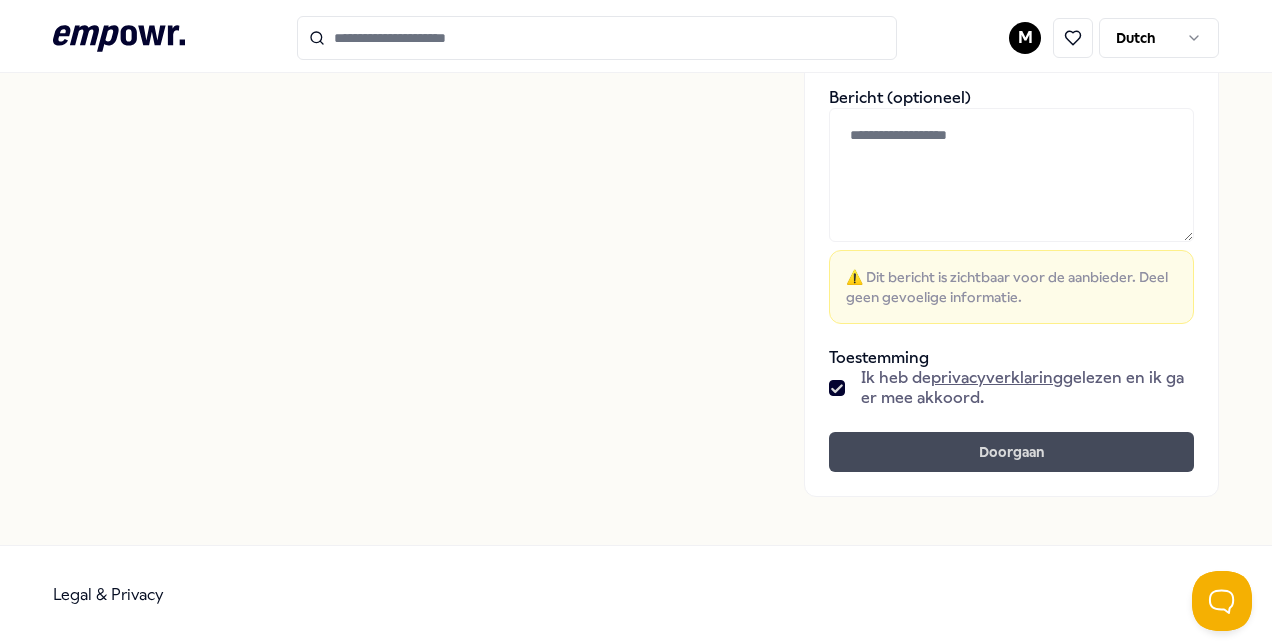 click on "Doorgaan" at bounding box center (1011, 452) 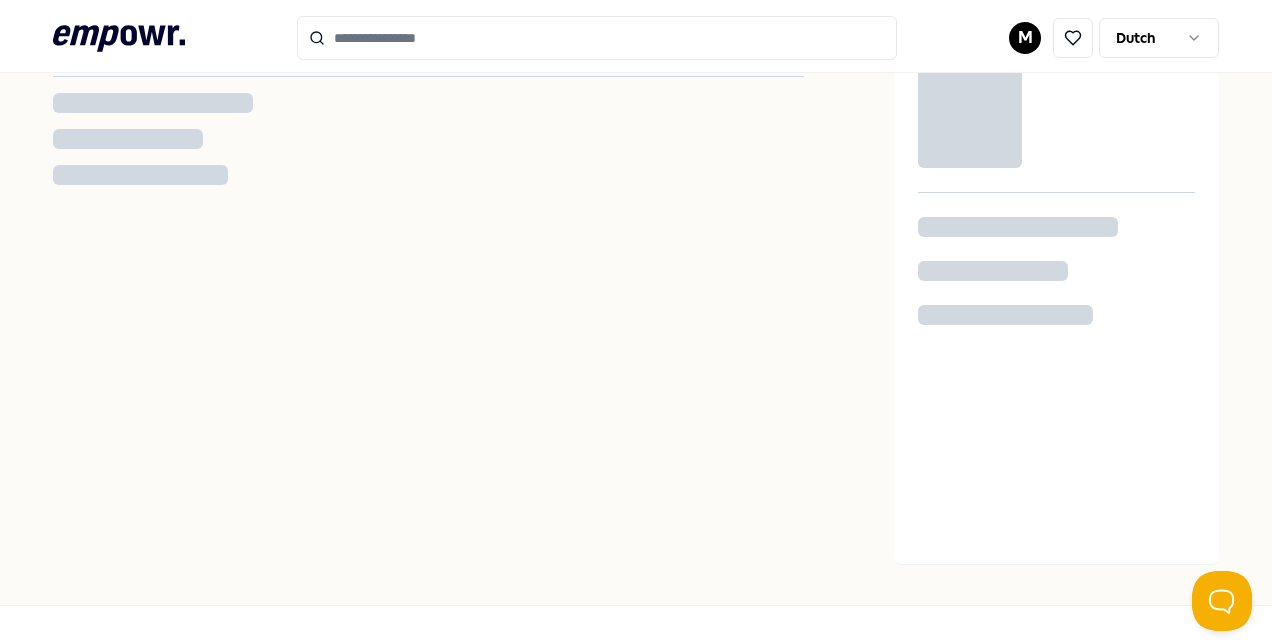 scroll, scrollTop: 0, scrollLeft: 0, axis: both 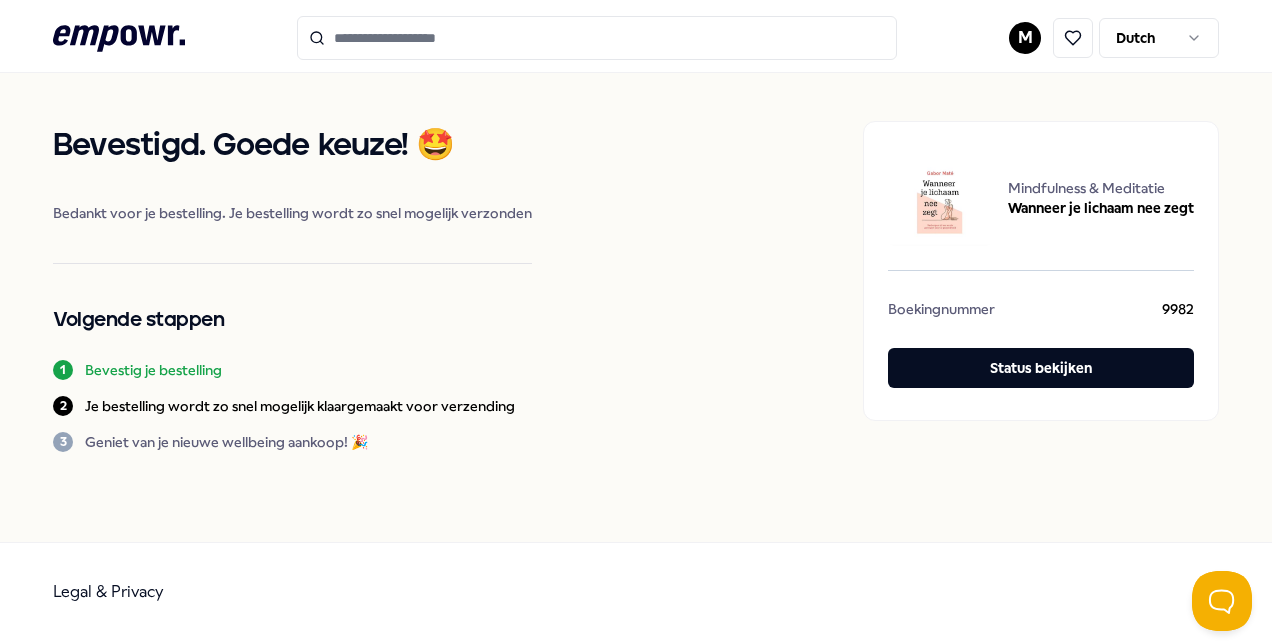 click at bounding box center [597, 38] 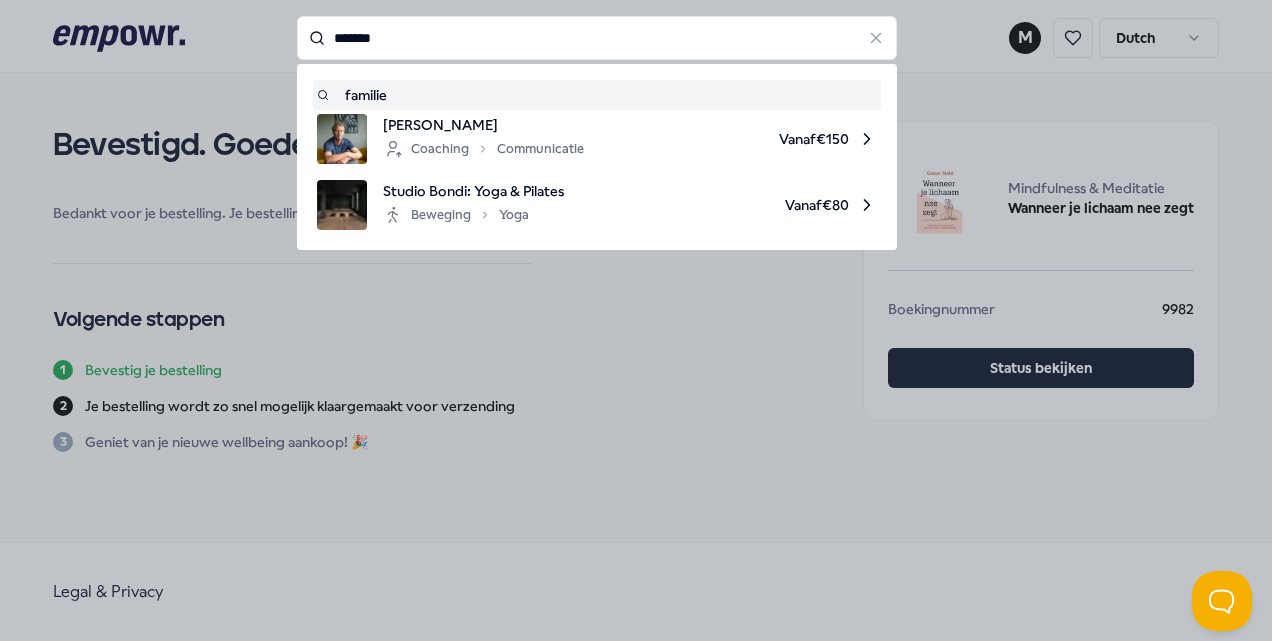 type on "*******" 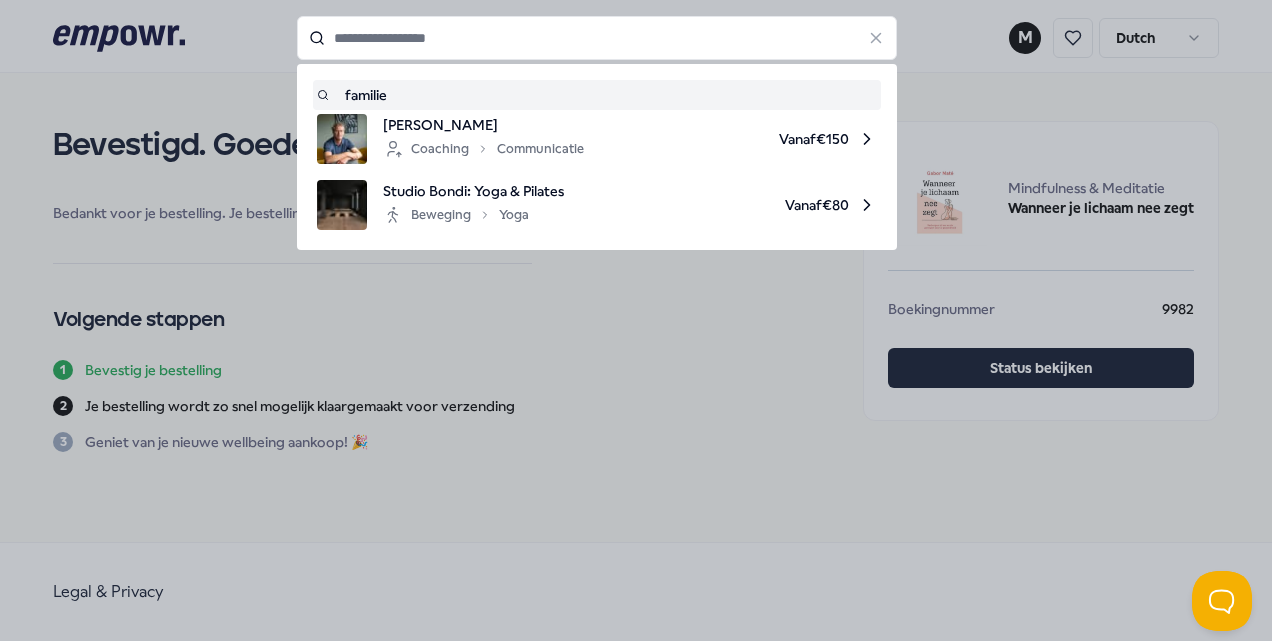 type on "*******" 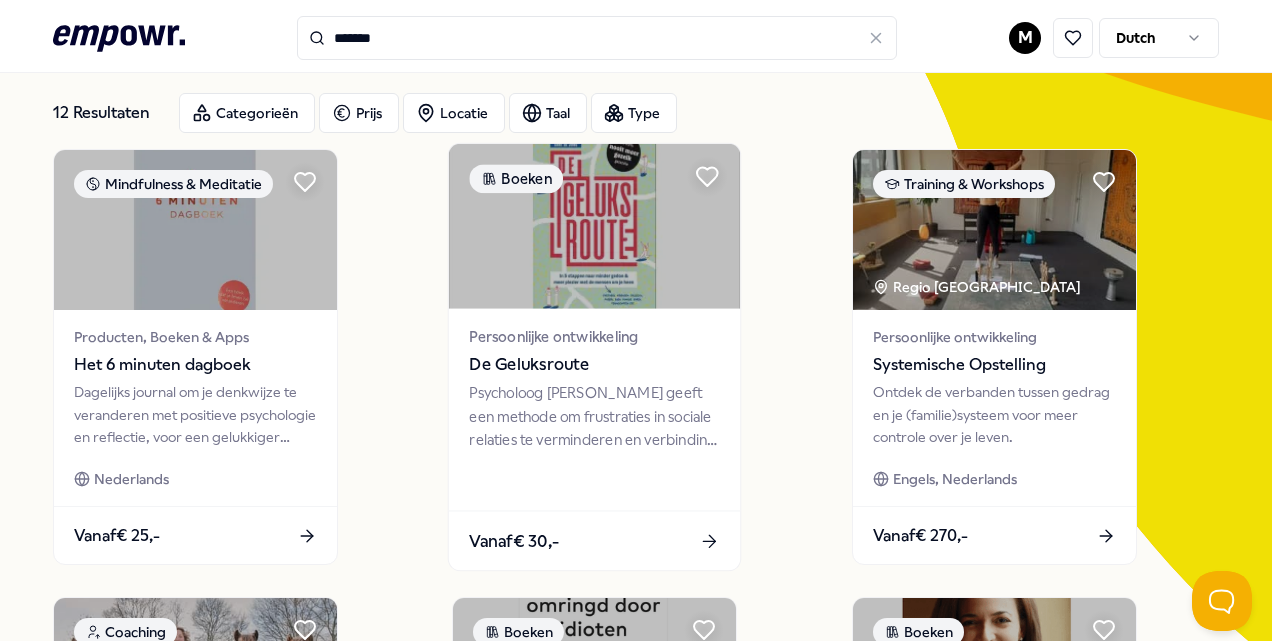 scroll, scrollTop: 200, scrollLeft: 0, axis: vertical 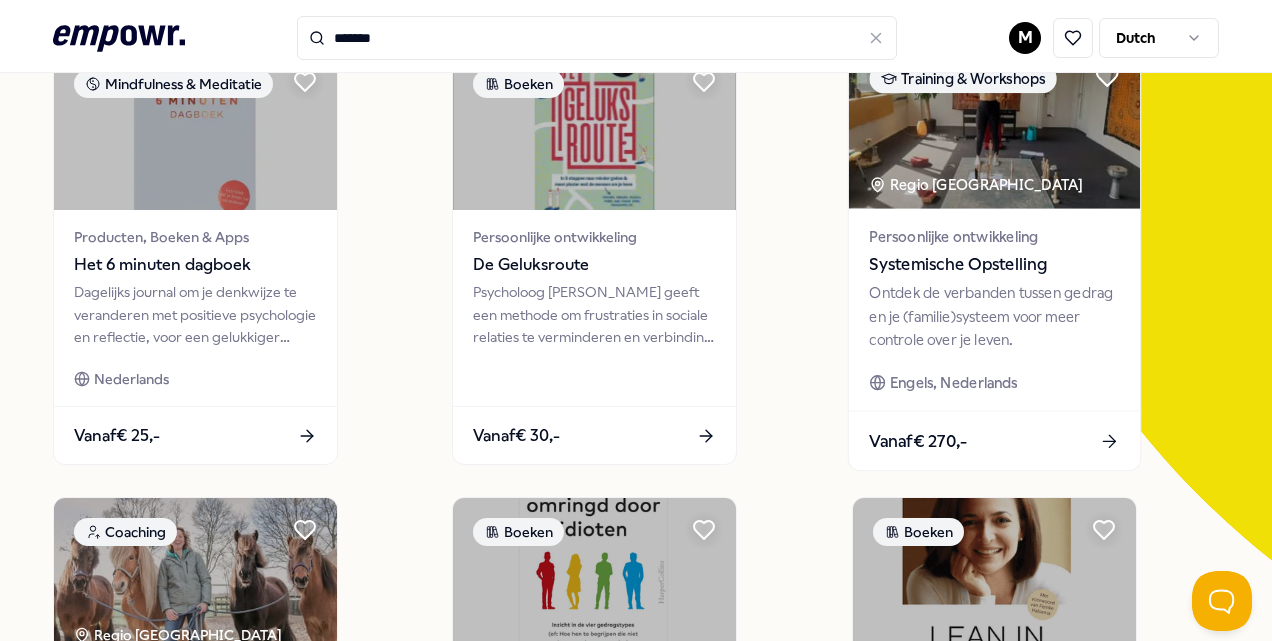 click on "Systemische Opstelling" at bounding box center (994, 265) 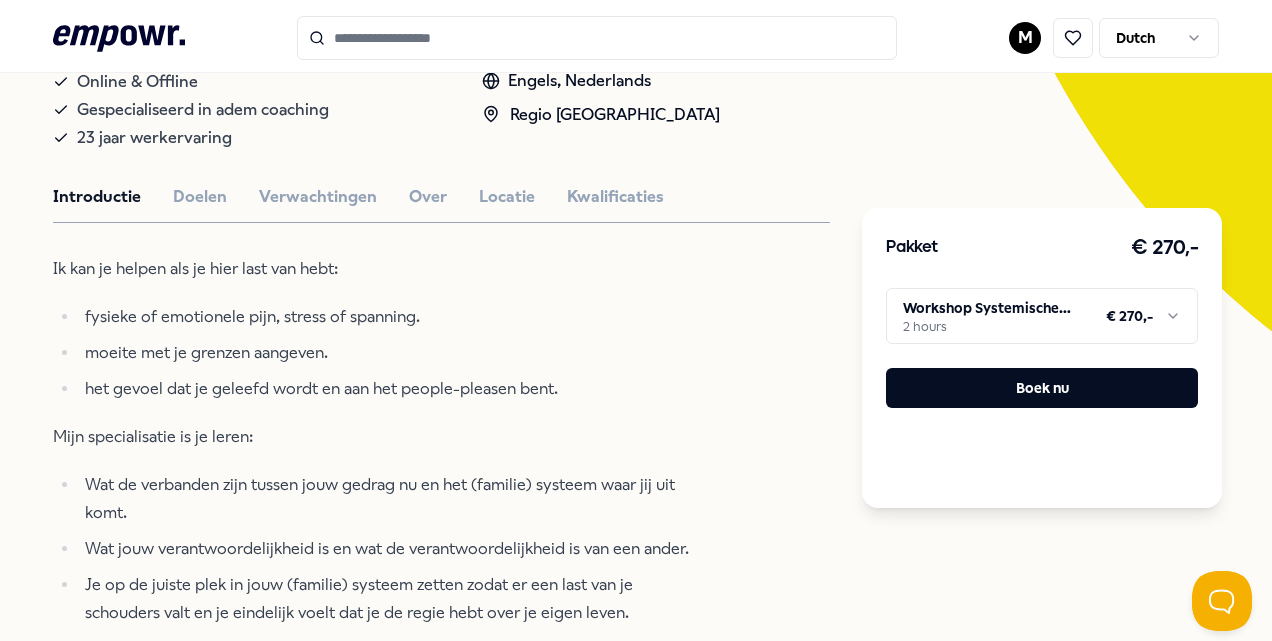 scroll, scrollTop: 529, scrollLeft: 0, axis: vertical 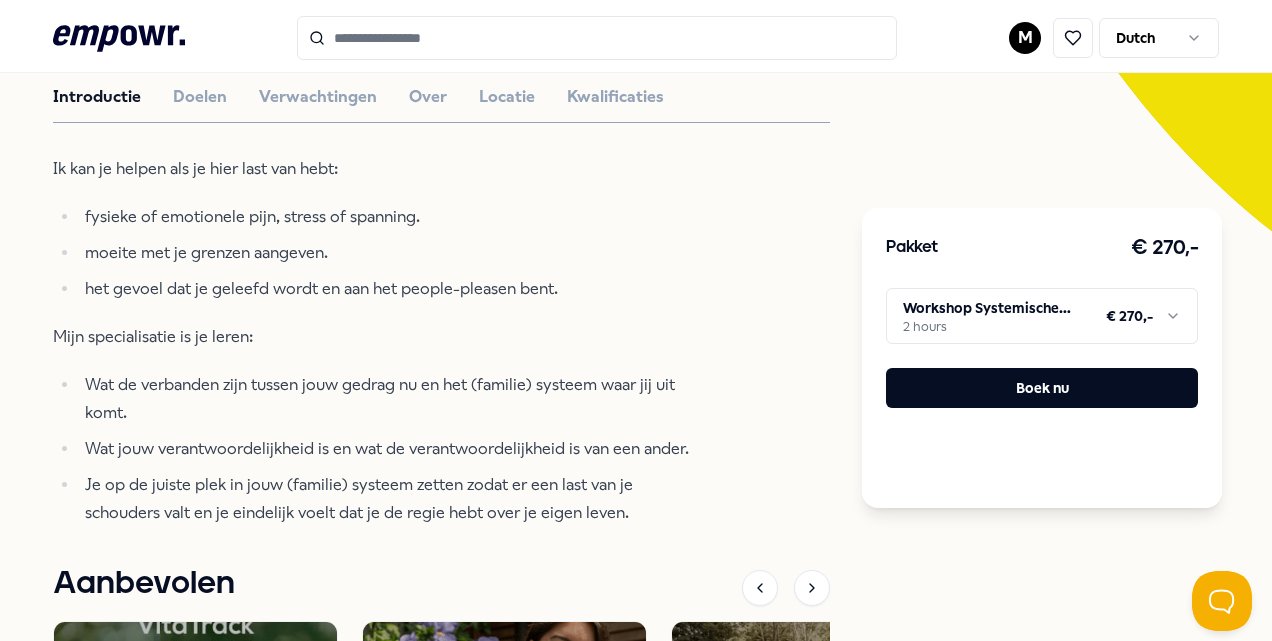 click on ".empowr-logo_svg__cls-1{fill:#03032f} M Dutch Alle categorieën   Self-care library Terug Coachpraktijk Aaf Grasveld Training & Workshops Systemische Opstelling Ontdek de verbanden tussen gedrag en je (familie)systeem voor meer controle over je leven. Online & Offline Gespecialiseerd in adem coaching 23 jaar werkervaring Engels, Nederlands Regio Amsterdam  Introductie Doelen Verwachtingen Over Locatie Kwalificaties Ik kan je helpen als je hier last van hebt:  fysieke of emotionele pijn, stress of spanning.  moeite met je grenzen aangeven.  het gevoel dat je geleefd wordt en aan het people-pleasen bent. Mijn specialisatie is je leren: Wat de verbanden zijn tussen jouw gedrag nu en het (familie) systeem waar jij uit komt.  Wat jouw verantwoordelijkheid is en wat de verantwoordelijkheid is van een ander. Je op de juiste plek in jouw (familie) systeem zetten zodat er een last van je schouders valt en je eindelijk voelt dat je de regie hebt over je eigen leven.  Aanbevolen Voeding & Levensstijl Online Vanaf" at bounding box center [636, 320] 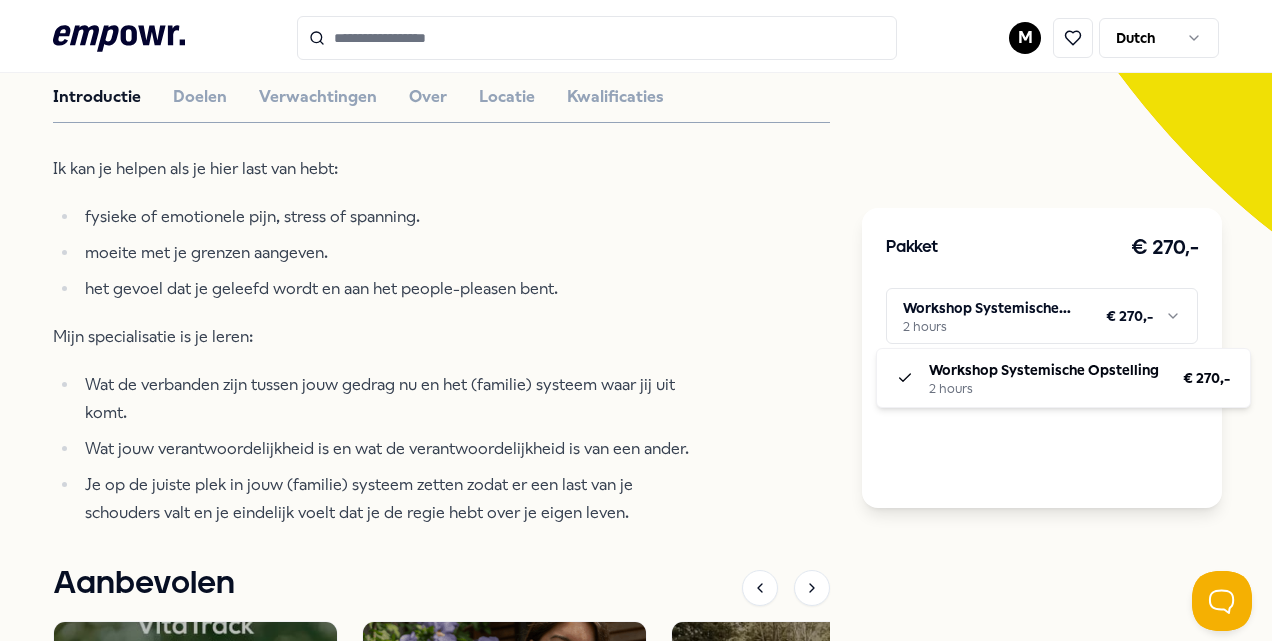 click on ".empowr-logo_svg__cls-1{fill:#03032f} M Dutch Alle categorieën   Self-care library Terug Coachpraktijk Aaf Grasveld Training & Workshops Systemische Opstelling Ontdek de verbanden tussen gedrag en je (familie)systeem voor meer controle over je leven. Online & Offline Gespecialiseerd in adem coaching 23 jaar werkervaring Engels, Nederlands Regio Amsterdam  Introductie Doelen Verwachtingen Over Locatie Kwalificaties Ik kan je helpen als je hier last van hebt:  fysieke of emotionele pijn, stress of spanning.  moeite met je grenzen aangeven.  het gevoel dat je geleefd wordt en aan het people-pleasen bent. Mijn specialisatie is je leren: Wat de verbanden zijn tussen jouw gedrag nu en het (familie) systeem waar jij uit komt.  Wat jouw verantwoordelijkheid is en wat de verantwoordelijkheid is van een ander. Je op de juiste plek in jouw (familie) systeem zetten zodat er een last van je schouders valt en je eindelijk voelt dat je de regie hebt over je eigen leven.  Aanbevolen Voeding & Levensstijl Online Vanaf" at bounding box center [636, 320] 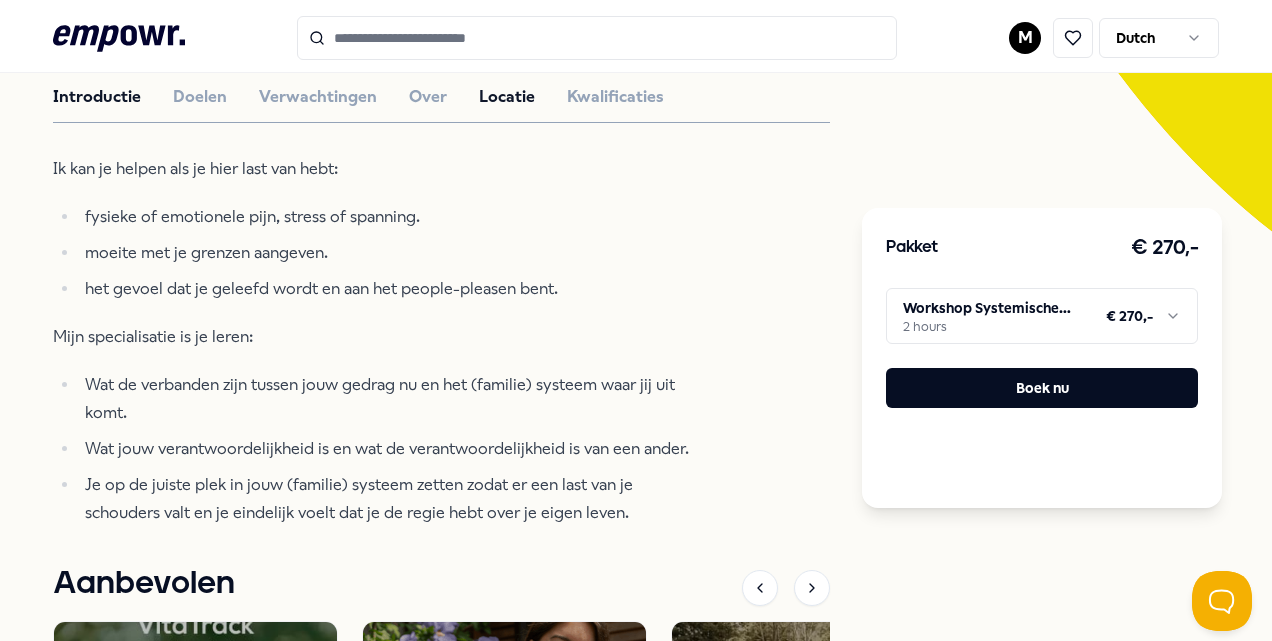click on "Locatie" at bounding box center [507, 97] 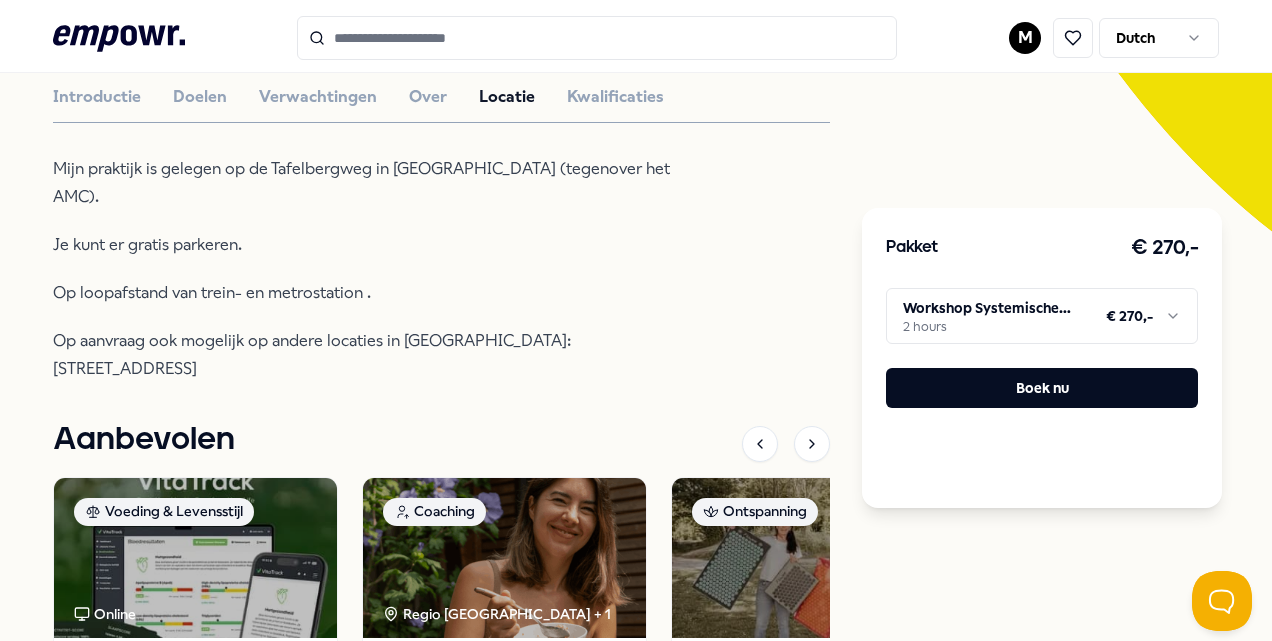 type on "*******" 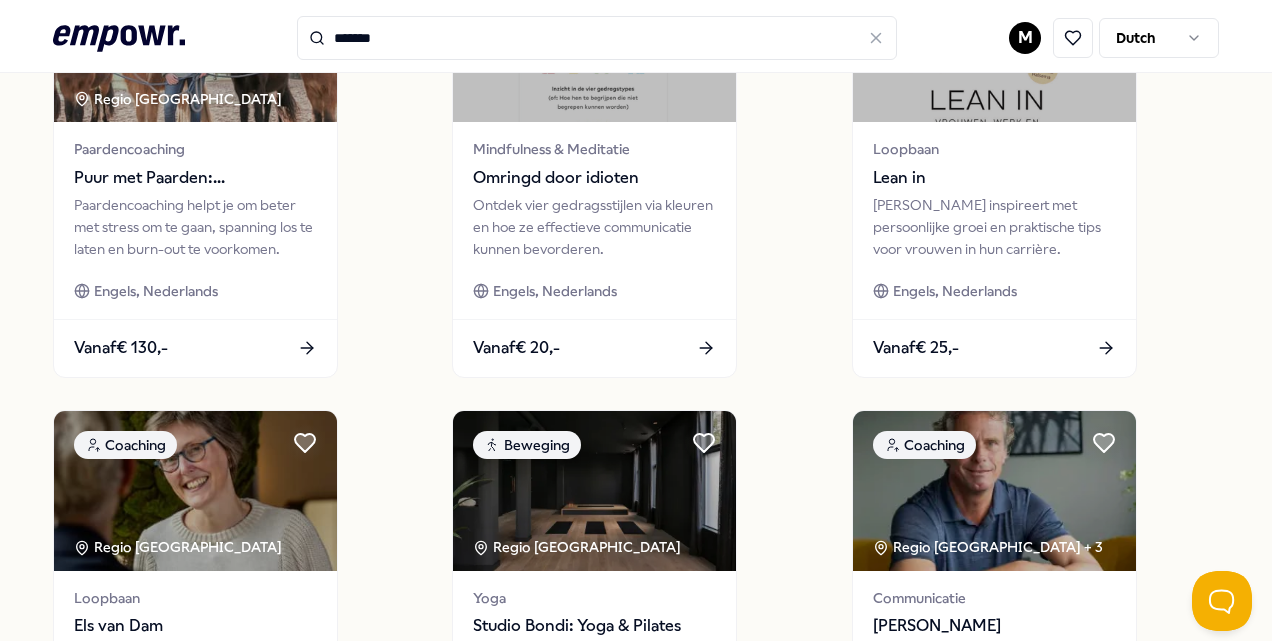 scroll, scrollTop: 729, scrollLeft: 0, axis: vertical 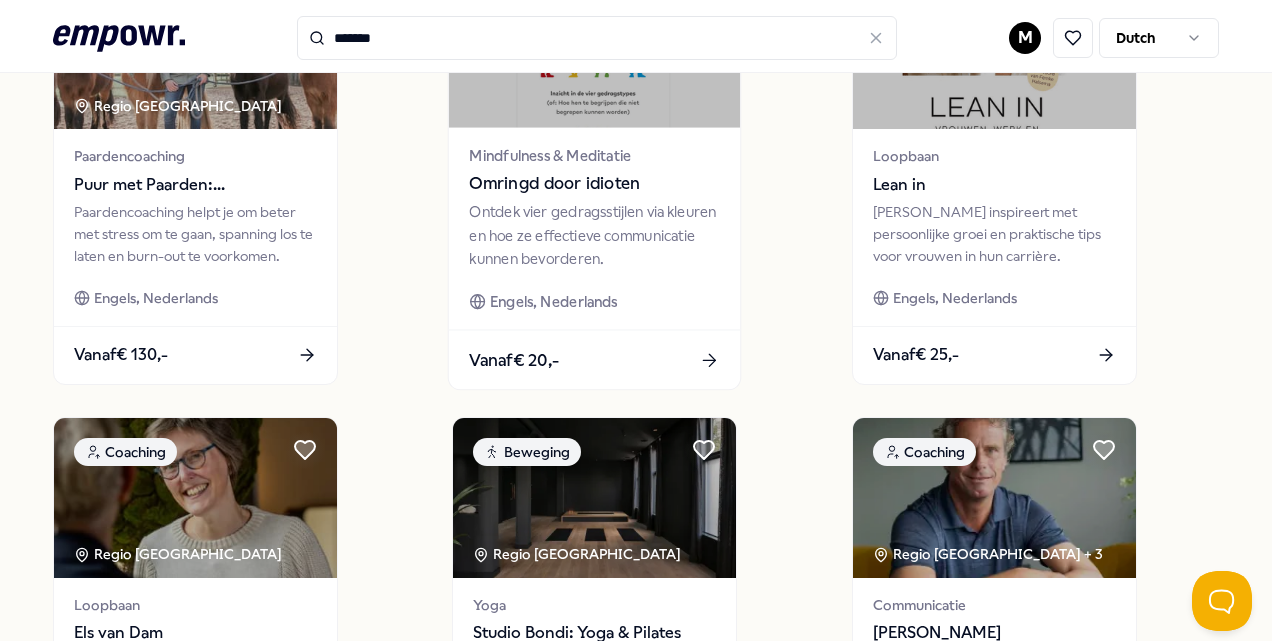 click on "Omringd door idioten" at bounding box center (595, 184) 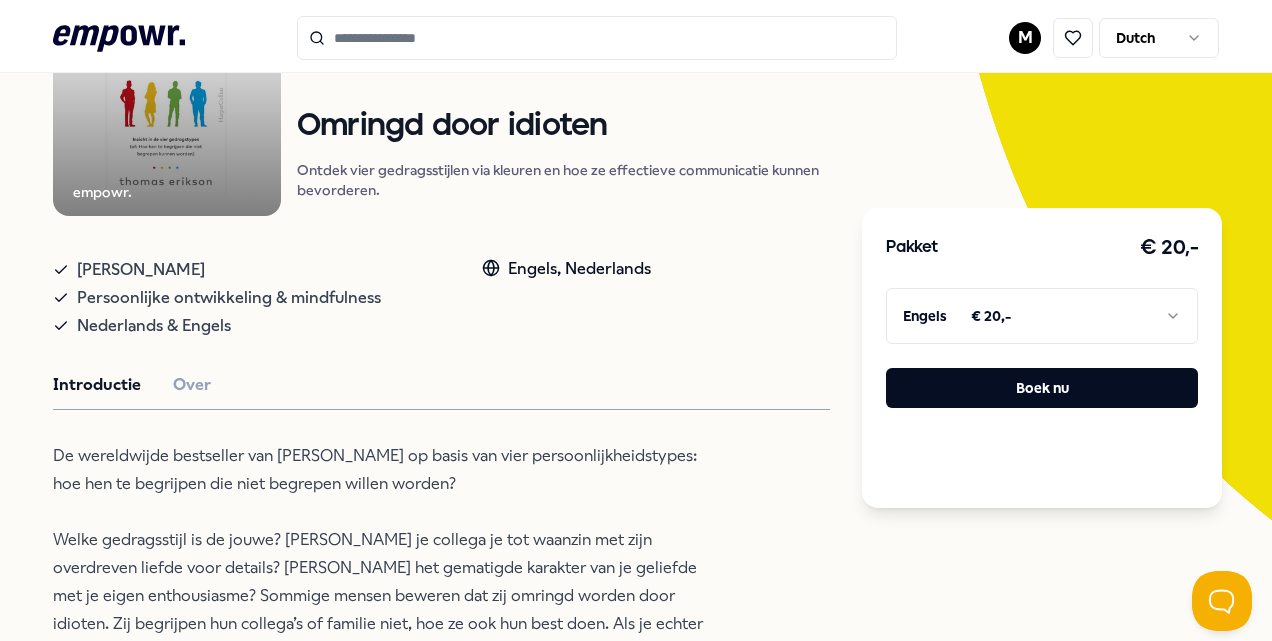 scroll, scrollTop: 129, scrollLeft: 0, axis: vertical 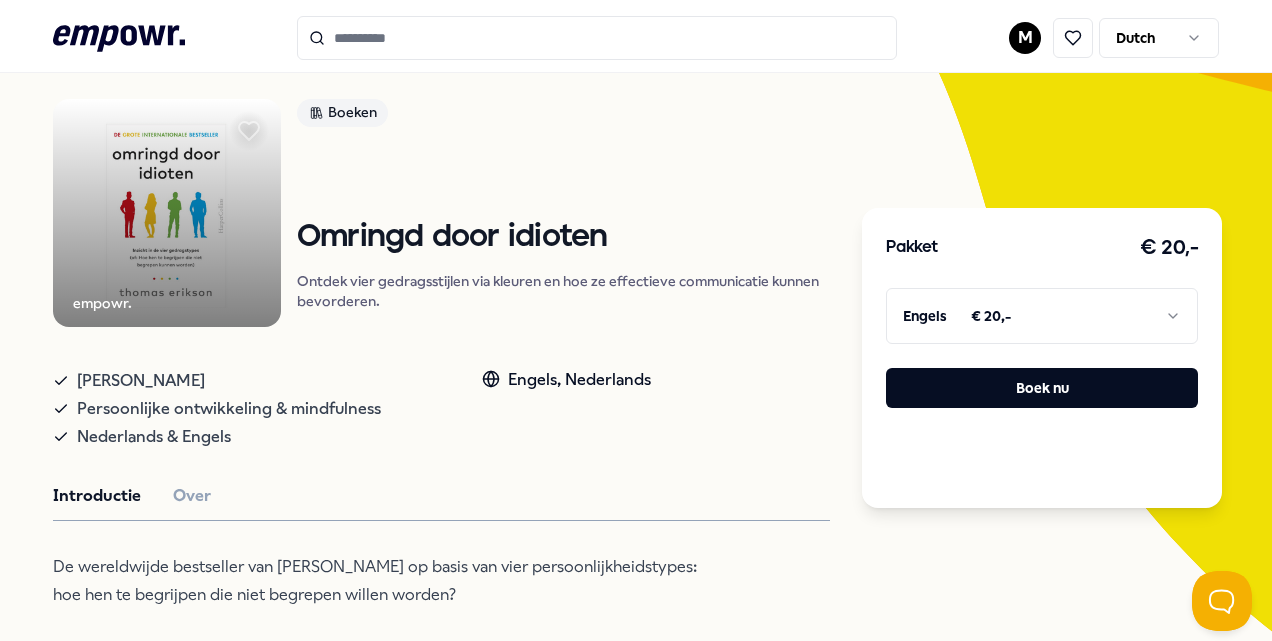 type on "*******" 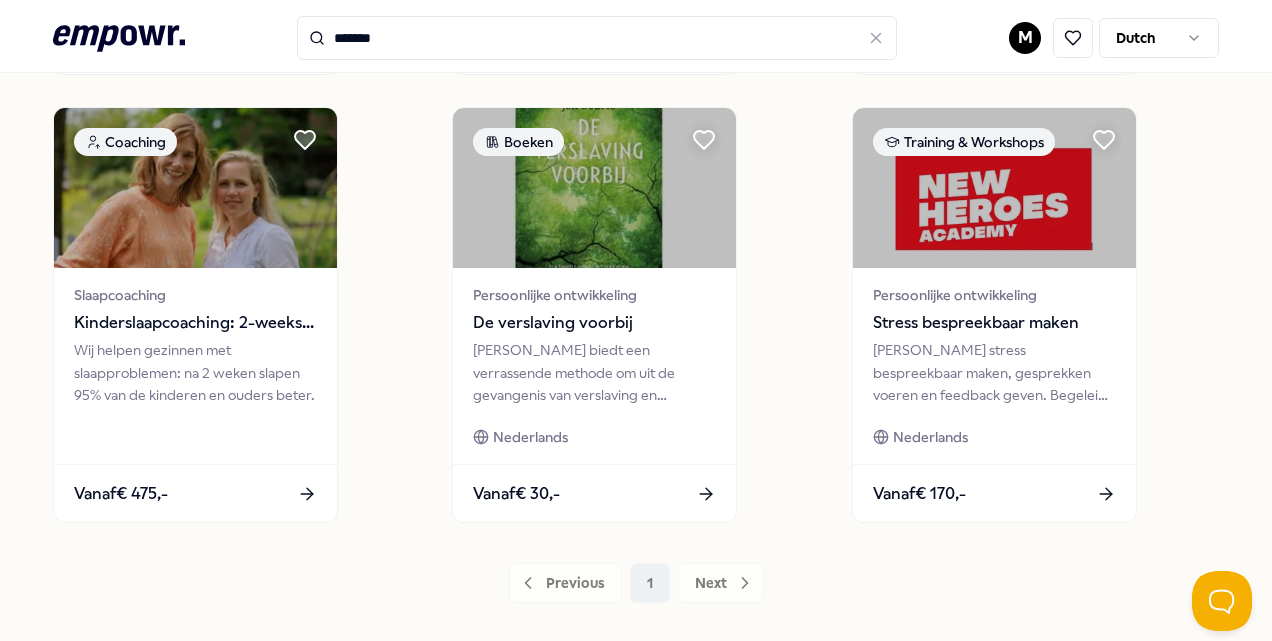 scroll, scrollTop: 1529, scrollLeft: 0, axis: vertical 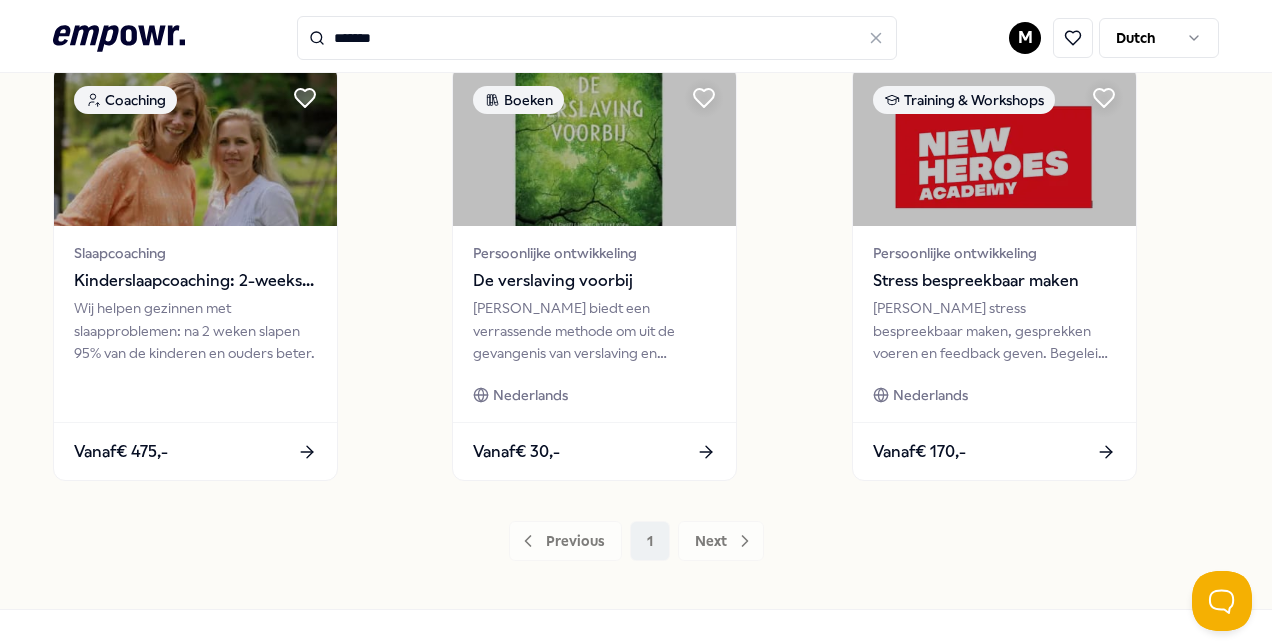 click 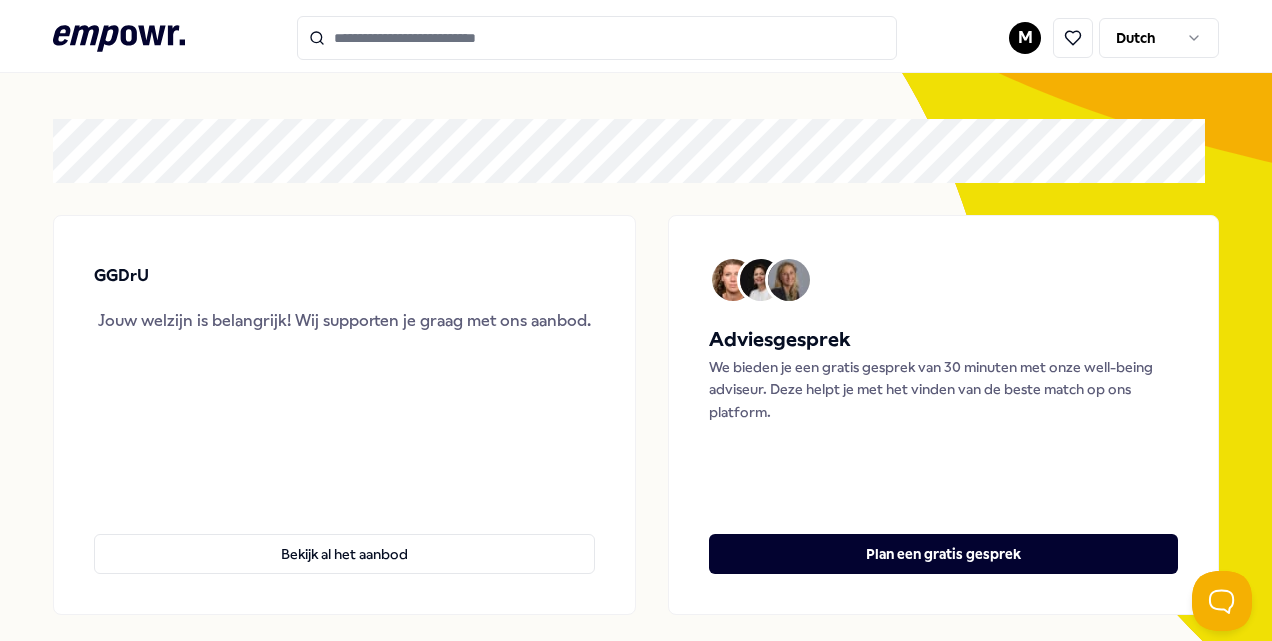 scroll, scrollTop: 0, scrollLeft: 0, axis: both 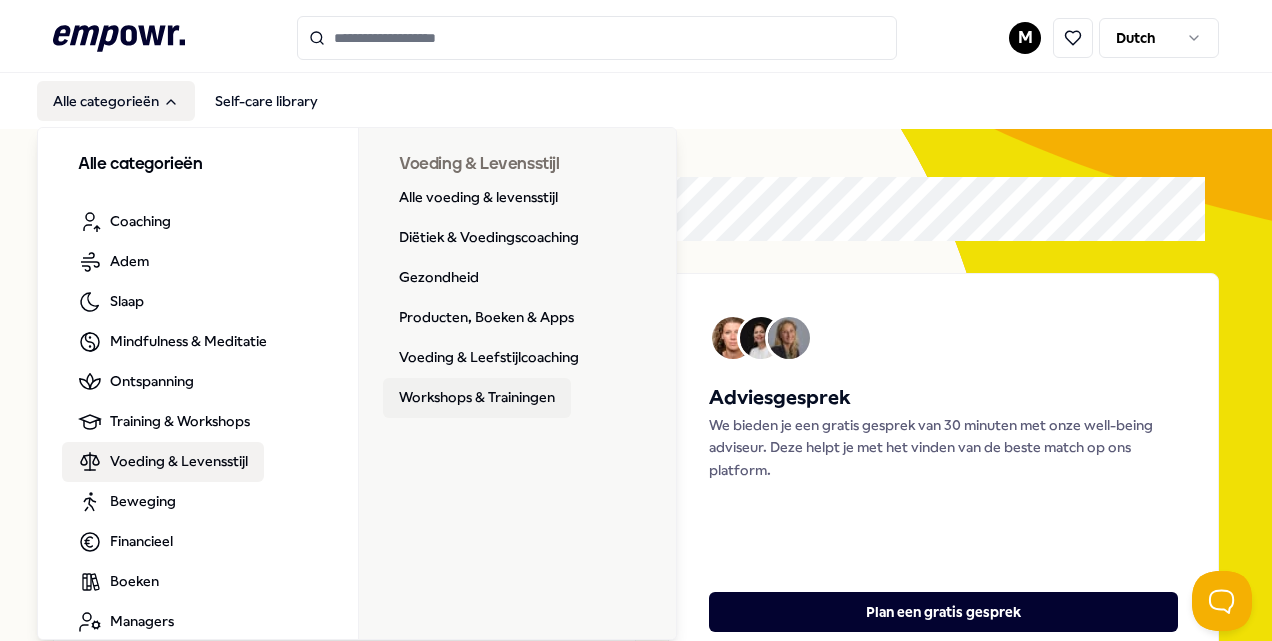 click on "Workshops & Trainingen" at bounding box center [477, 398] 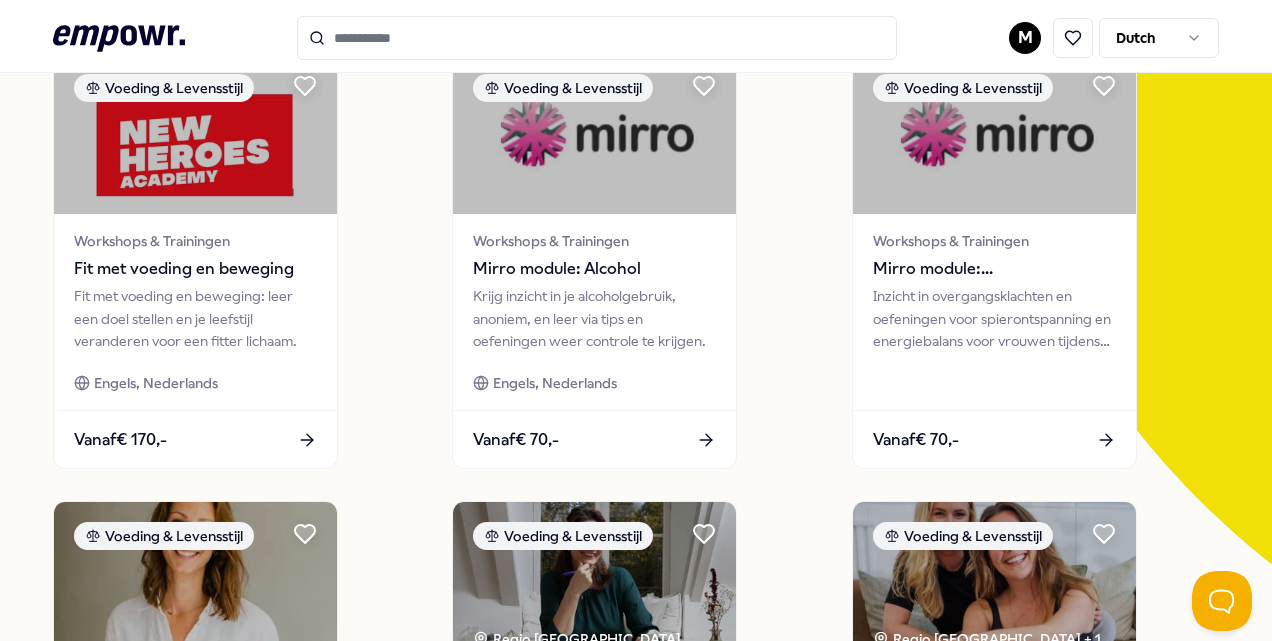 scroll, scrollTop: 0, scrollLeft: 0, axis: both 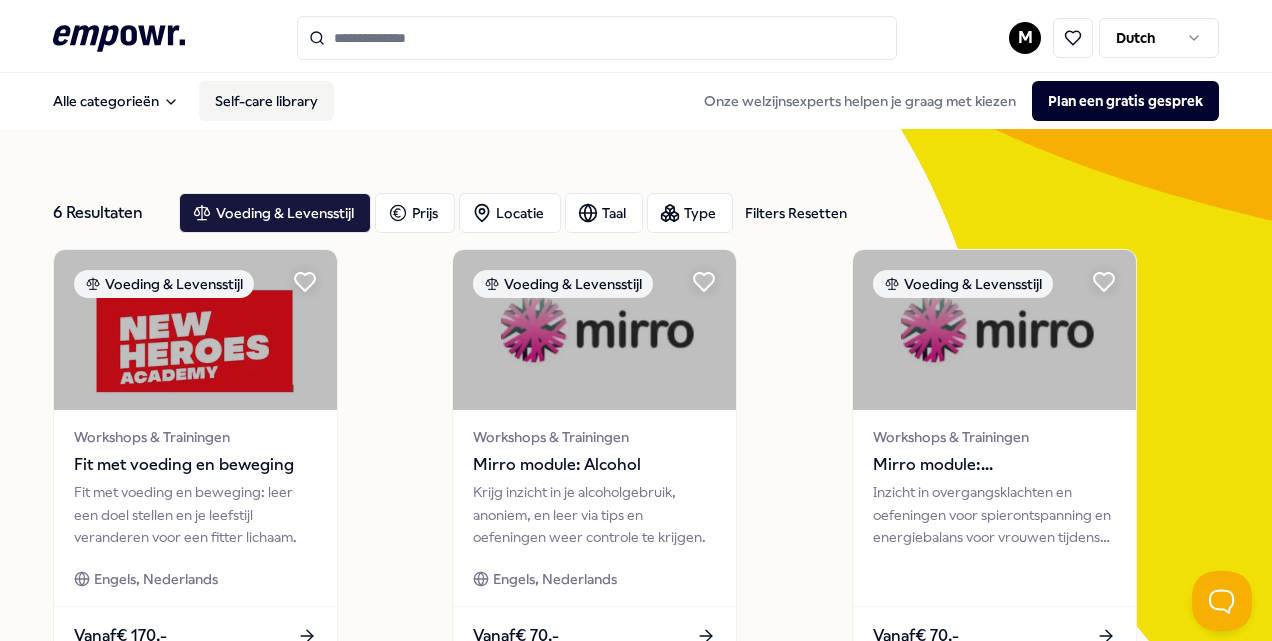 click on "Self-care library" at bounding box center (266, 101) 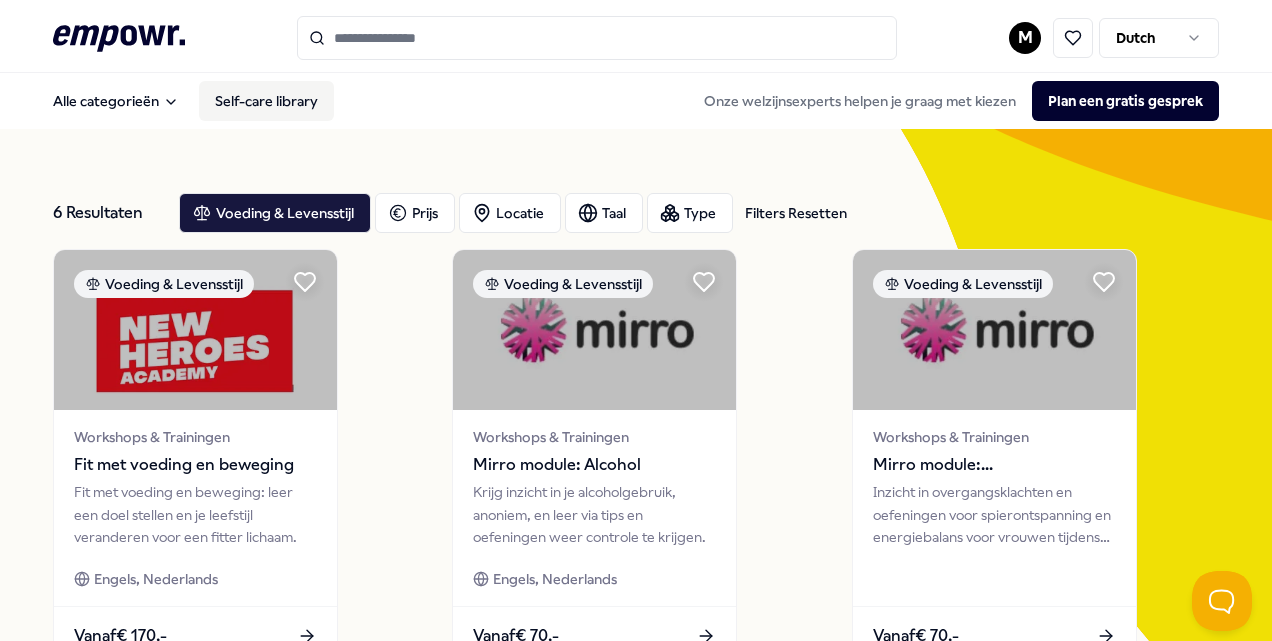 click on "Self-care library" at bounding box center (266, 101) 